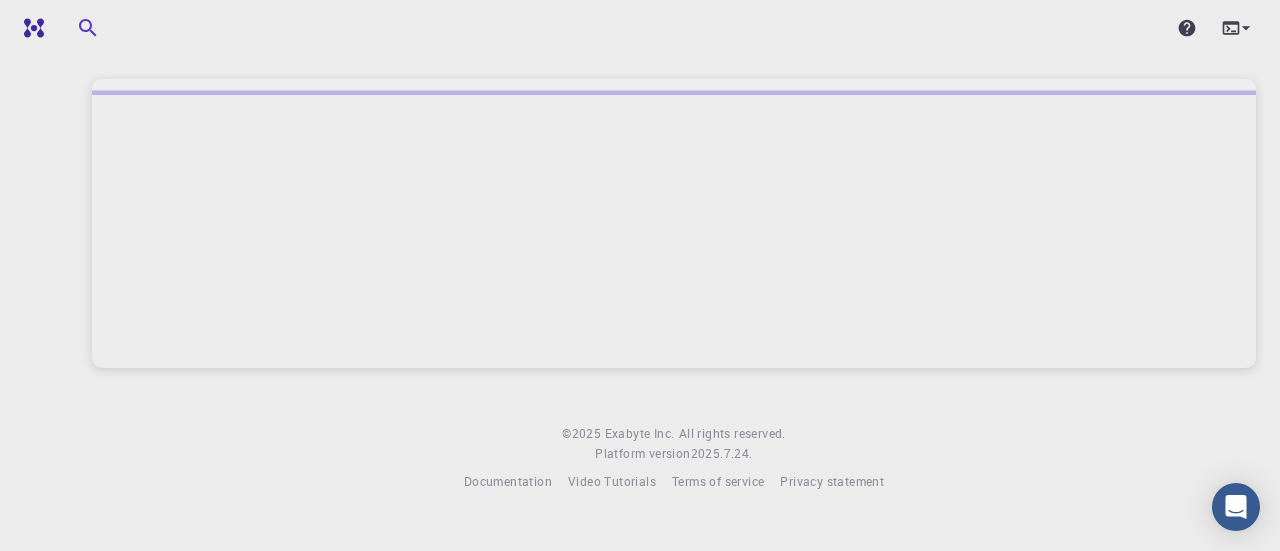 scroll, scrollTop: 0, scrollLeft: 0, axis: both 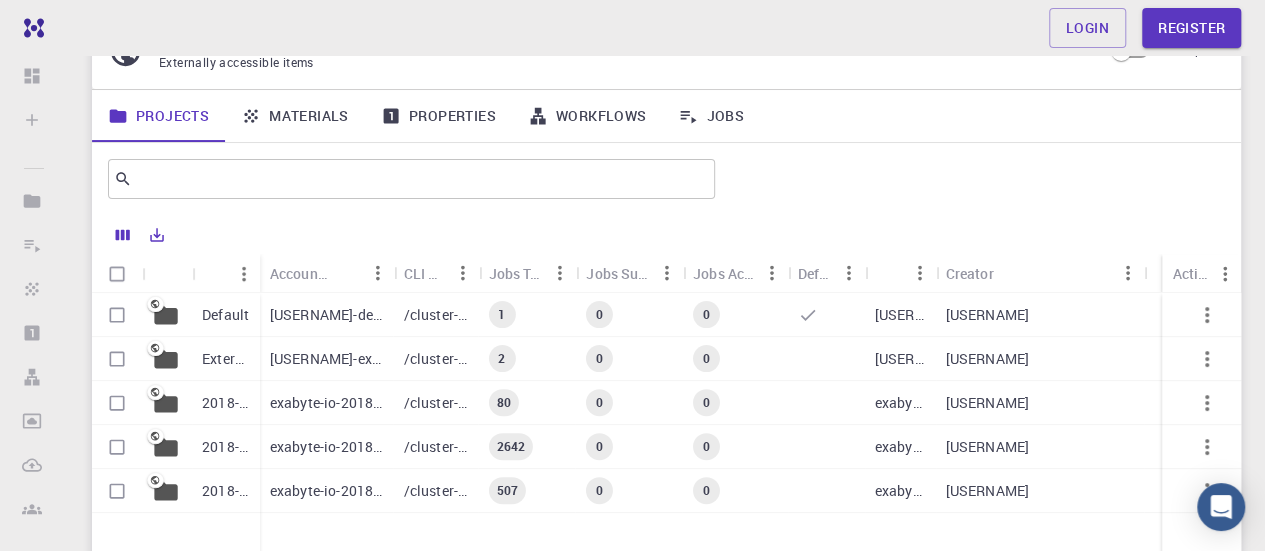 click on "Properties" at bounding box center (438, 116) 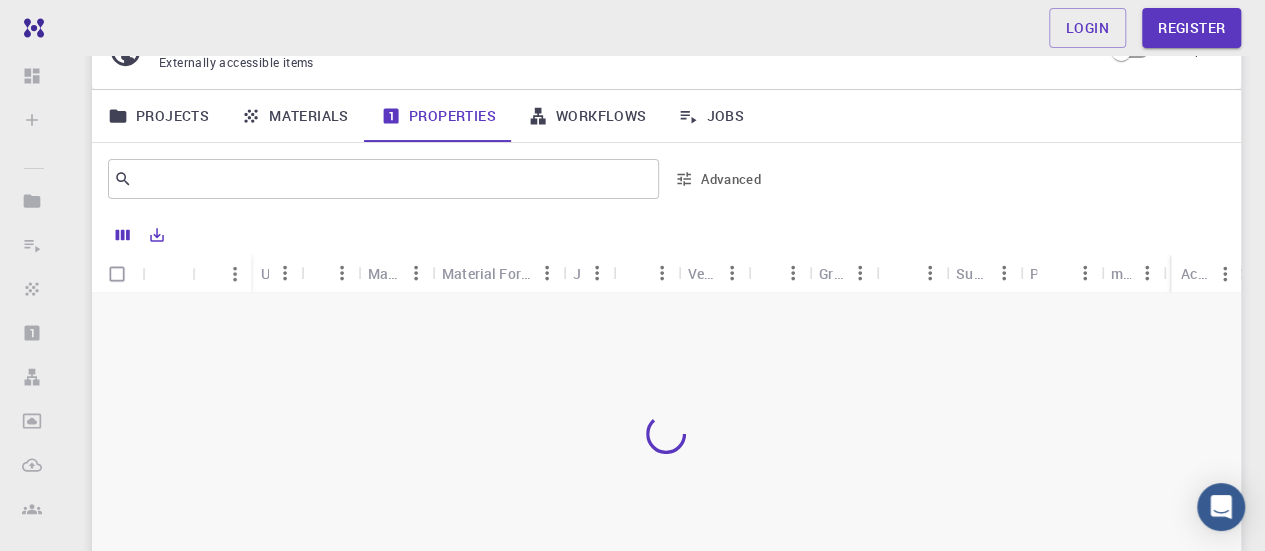 click on "Workflows" at bounding box center (587, 116) 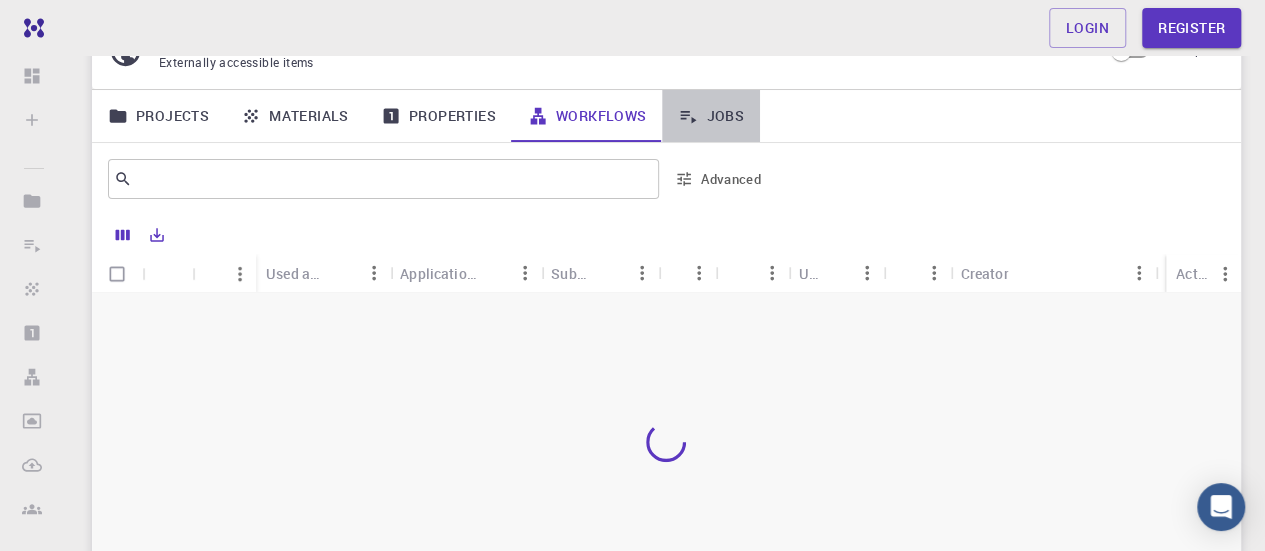 click on "Jobs" at bounding box center (711, 116) 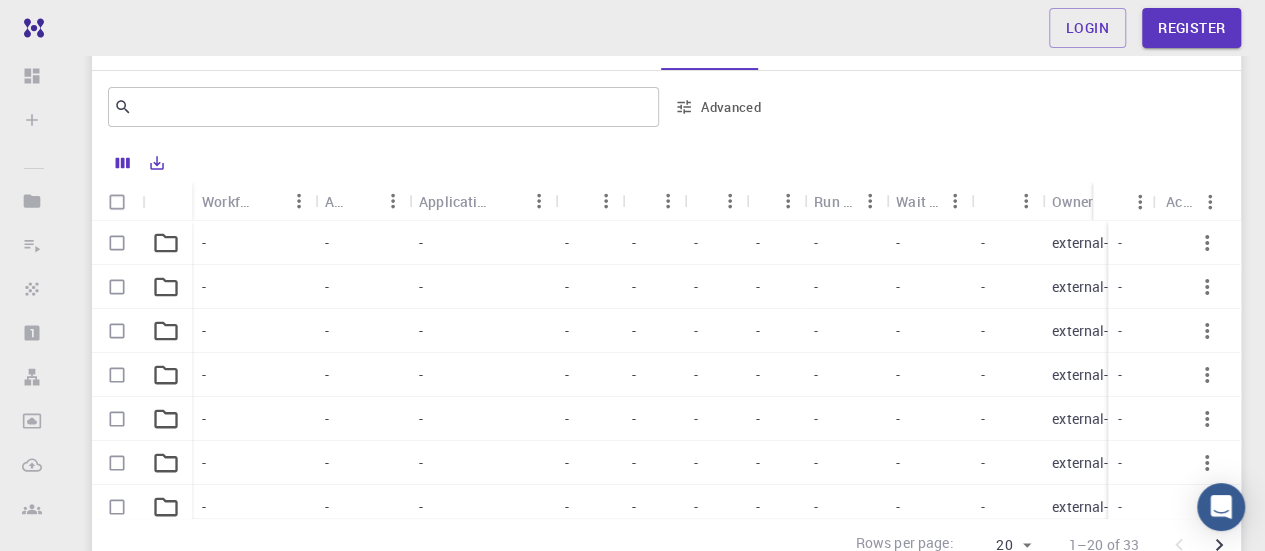 scroll, scrollTop: 200, scrollLeft: 0, axis: vertical 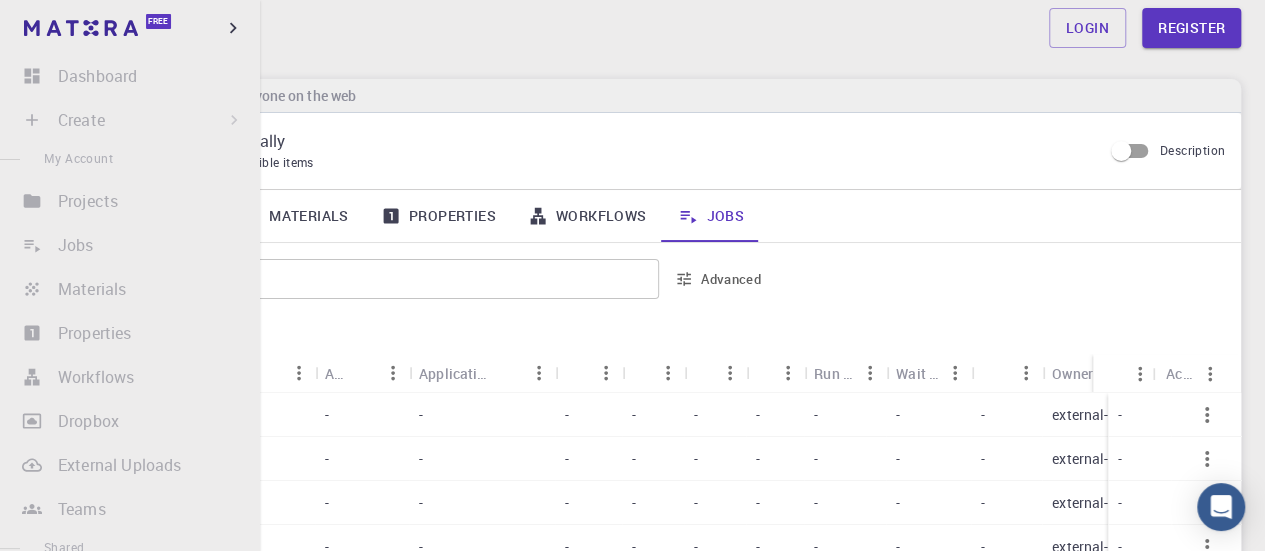 click on "Projects Sign In (Sign Up) to Access" at bounding box center (130, 201) 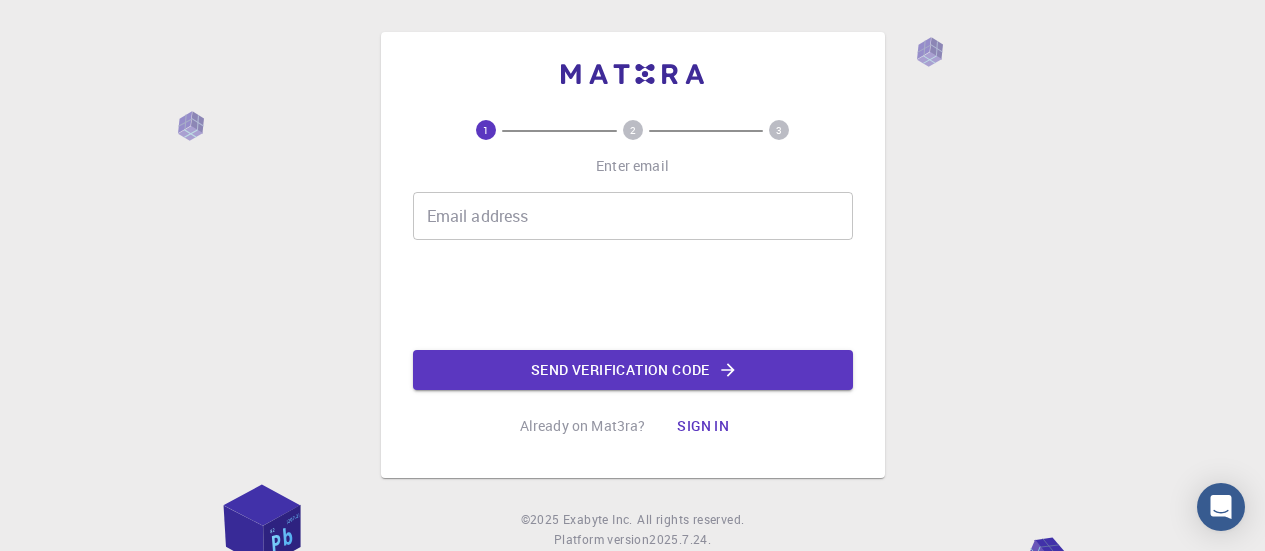 scroll, scrollTop: 0, scrollLeft: 0, axis: both 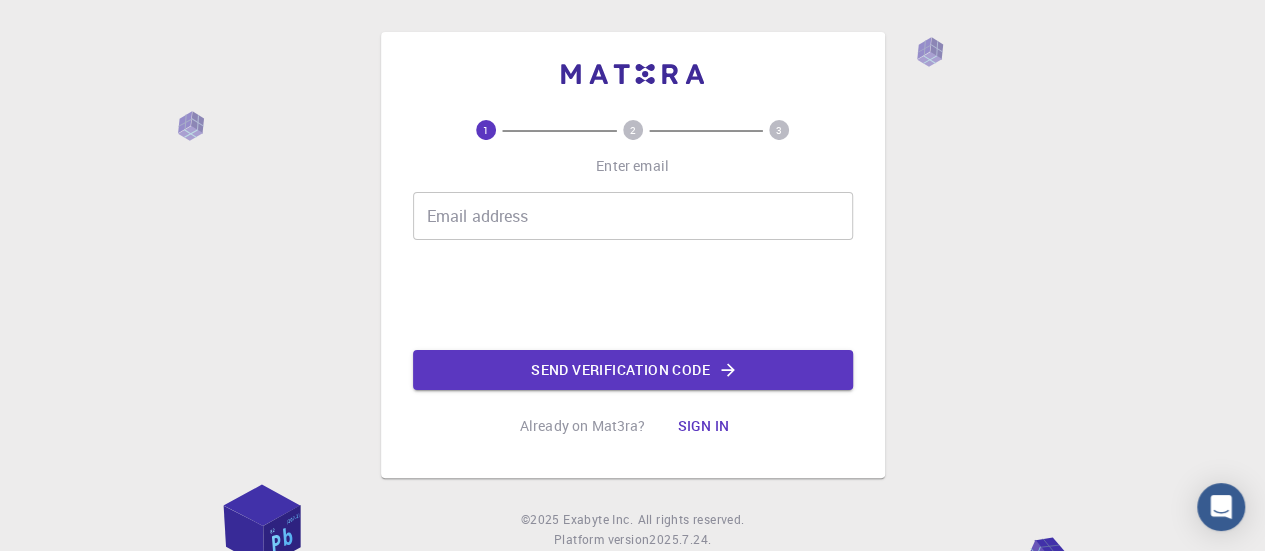 click on "Email address" at bounding box center [633, 216] 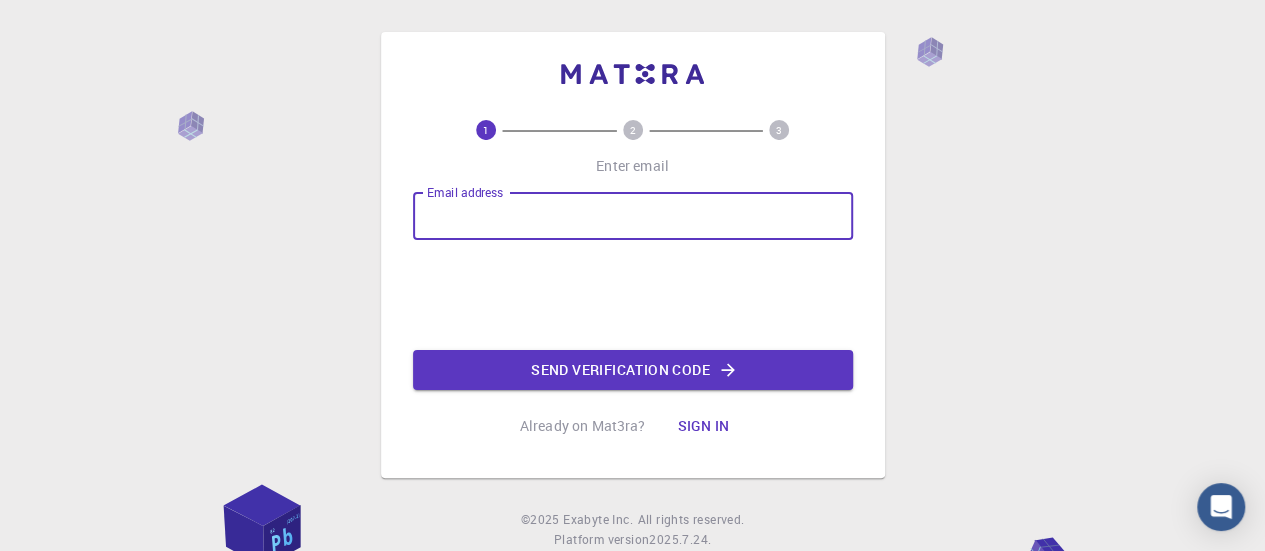 type on "[EMAIL]" 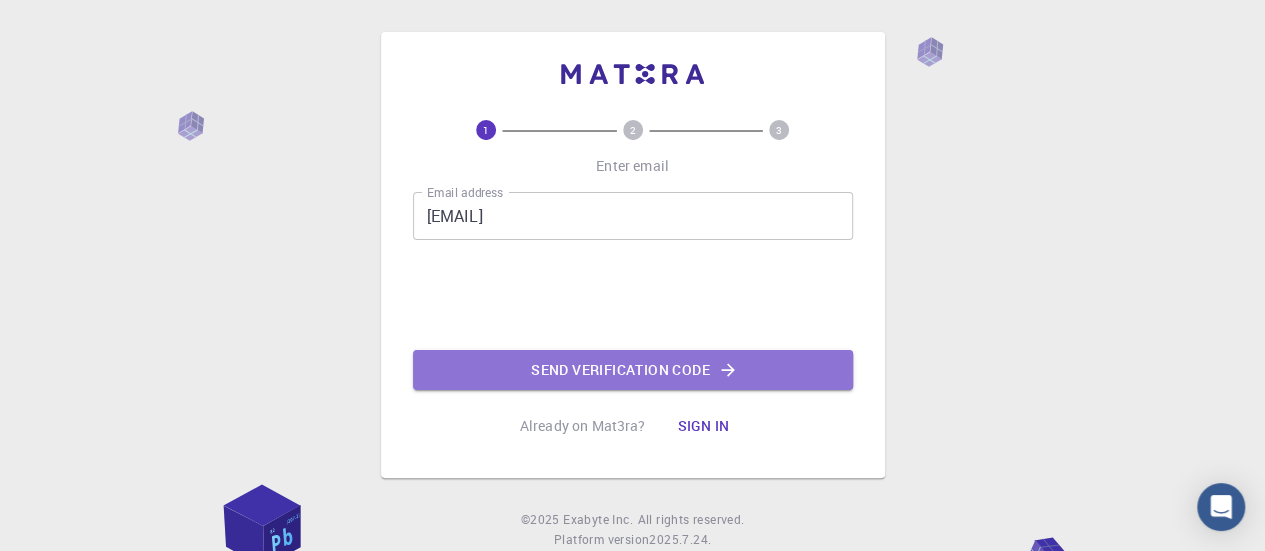 click on "Send verification code" 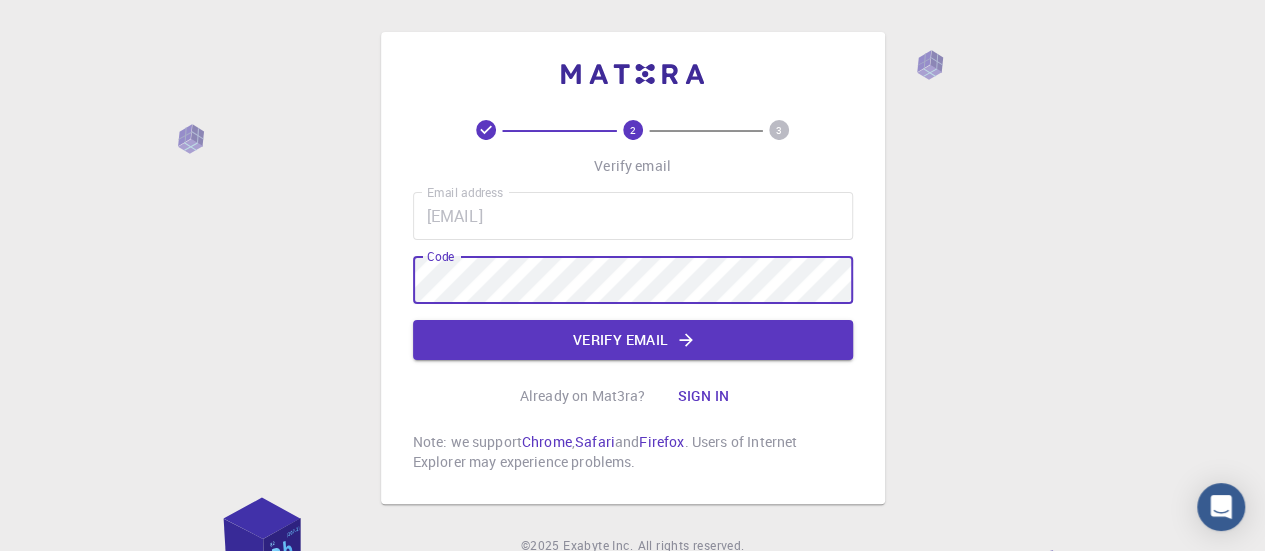 click on "Verify email Email address [EMAIL] Email address Code Code Verify email Already on Mat3ra? Sign in Note: we support Chrome , Safari and Firefox . Users of Internet Explorer may experience problems." at bounding box center (633, 296) 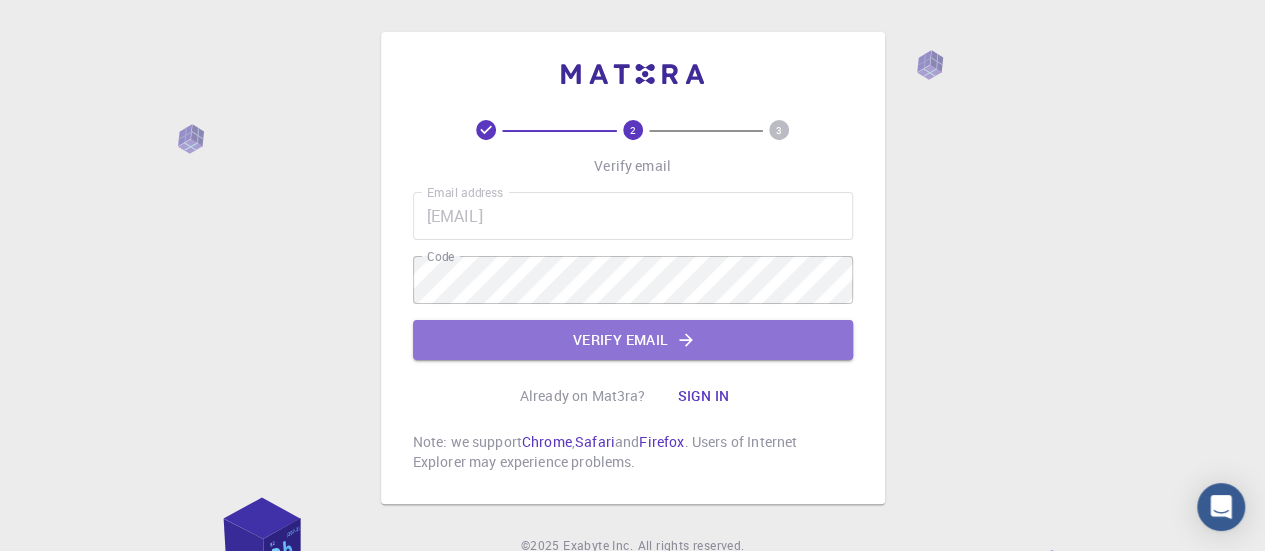 click on "Verify email" 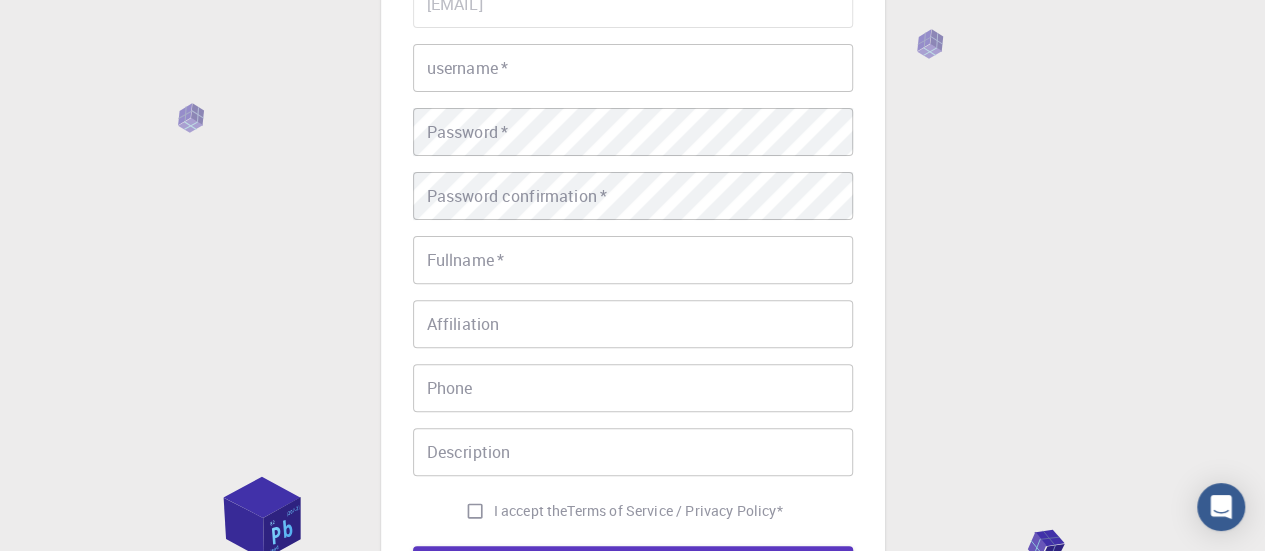 scroll, scrollTop: 100, scrollLeft: 0, axis: vertical 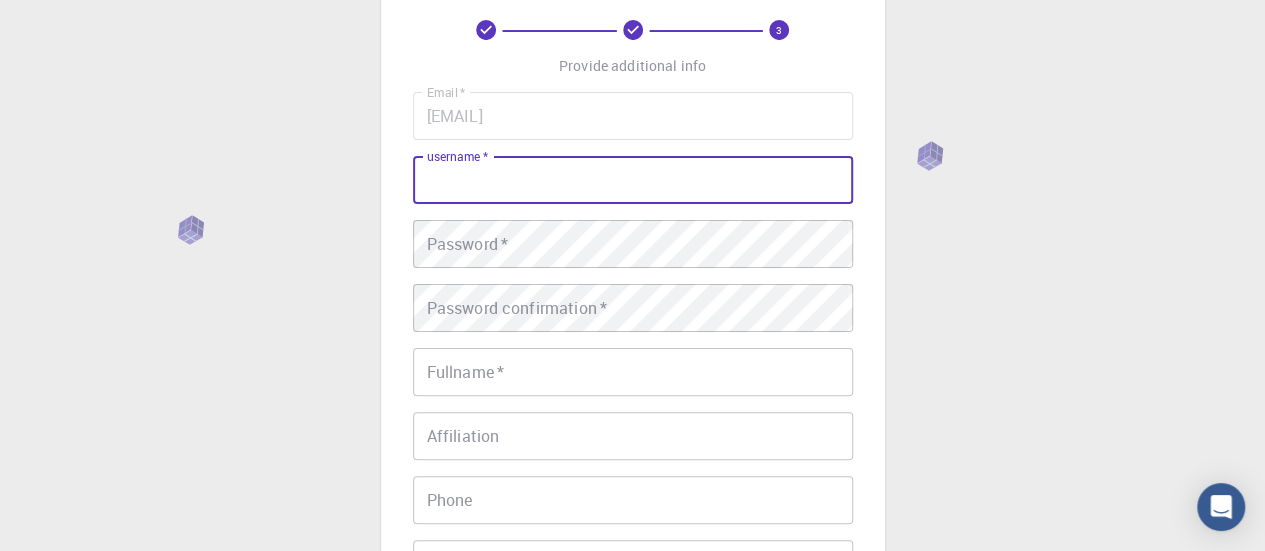click on "username   *" at bounding box center [633, 180] 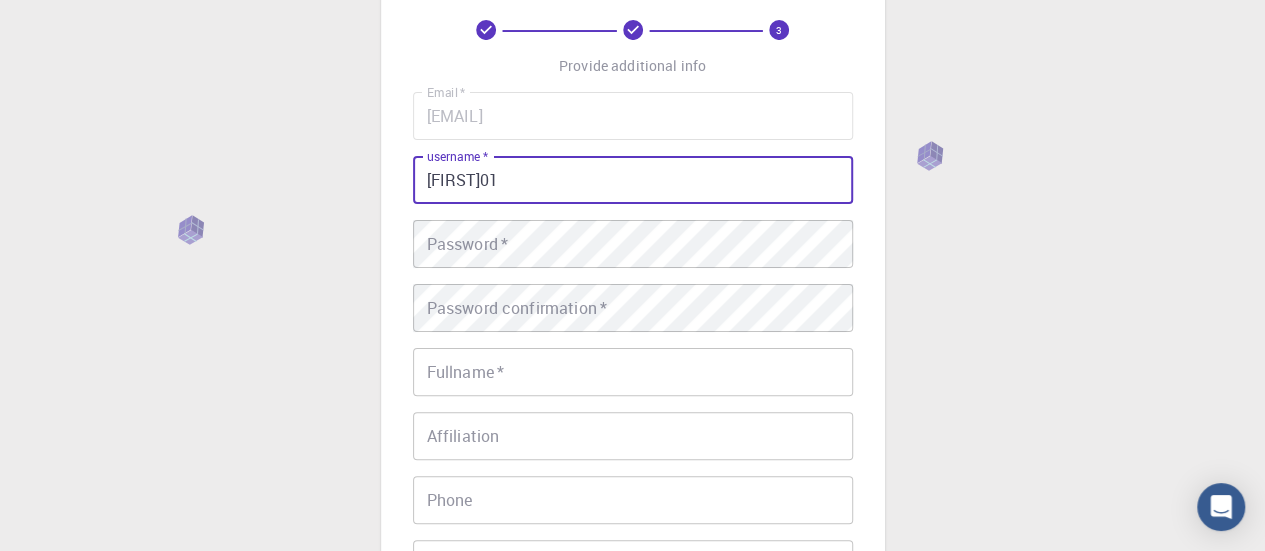 type on "[FIRST]01" 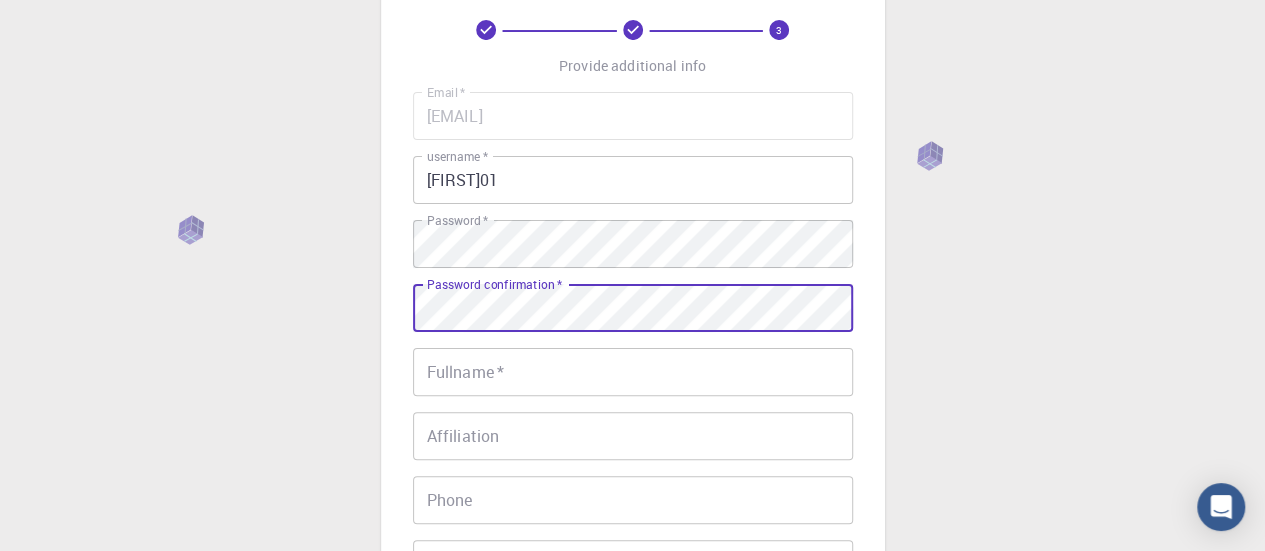 click on "Fullname   *" at bounding box center [633, 372] 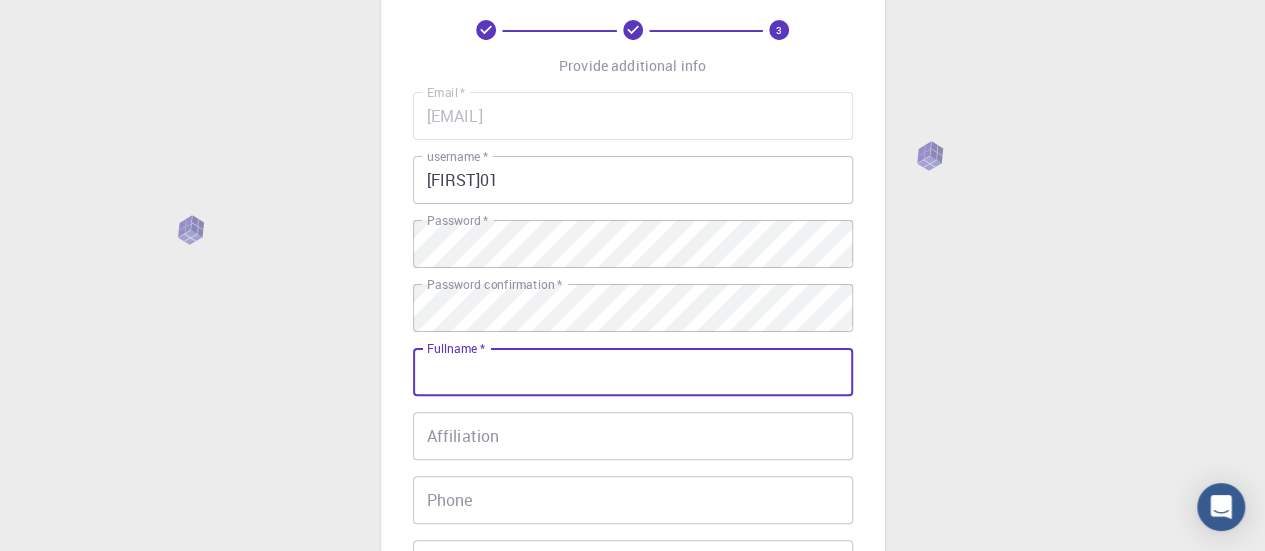 type on "[FIRST] [LAST]" 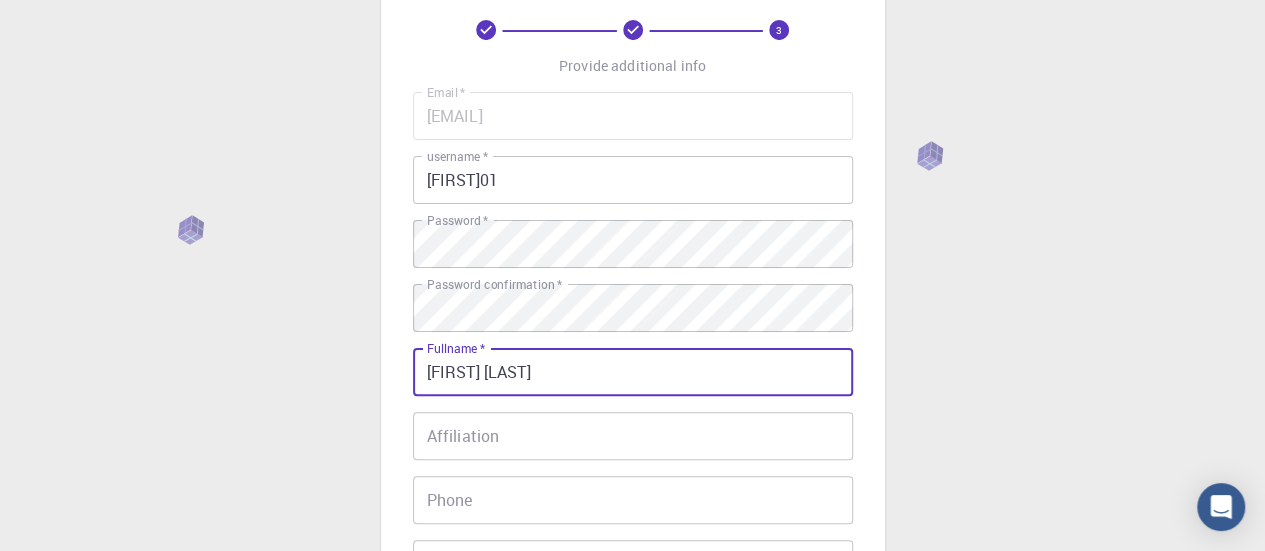 type on "[PHONE]" 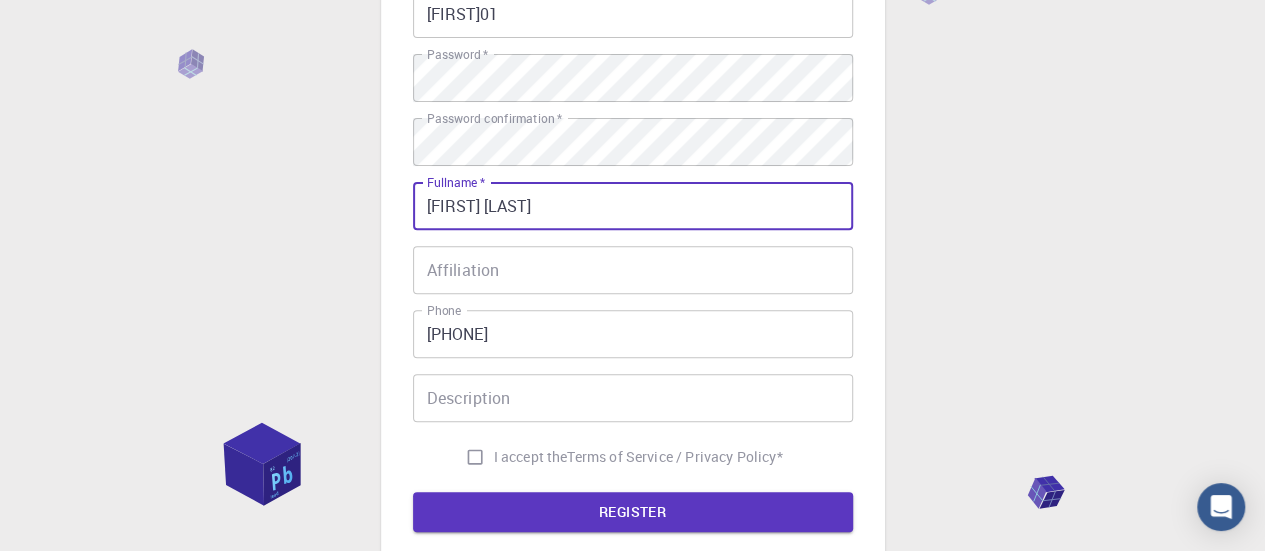 scroll, scrollTop: 300, scrollLeft: 0, axis: vertical 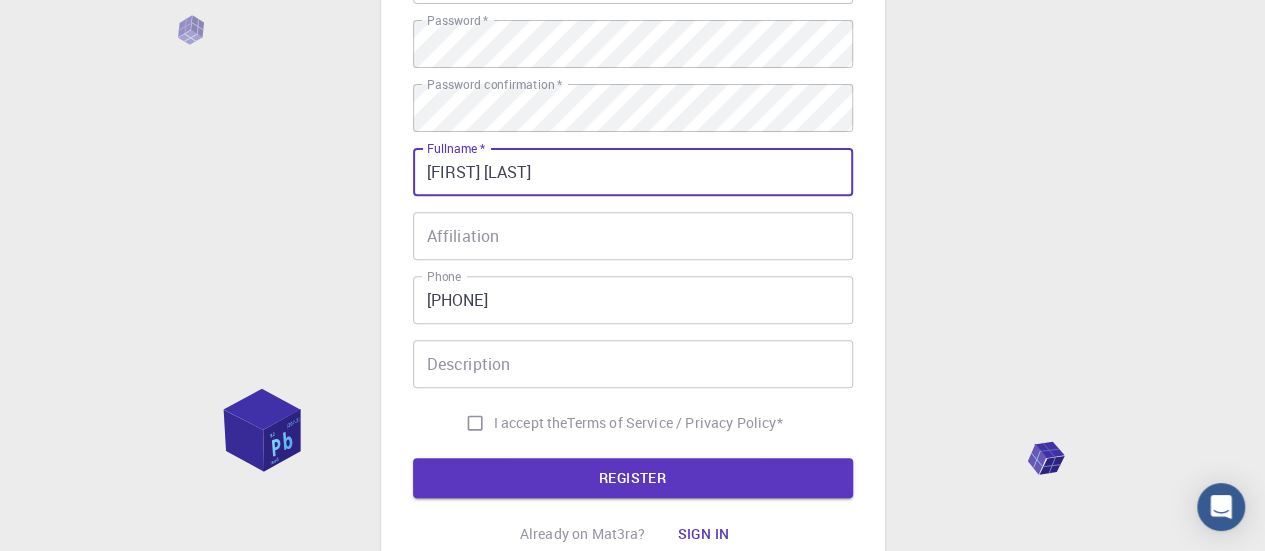 click on "Affiliation" at bounding box center [633, 236] 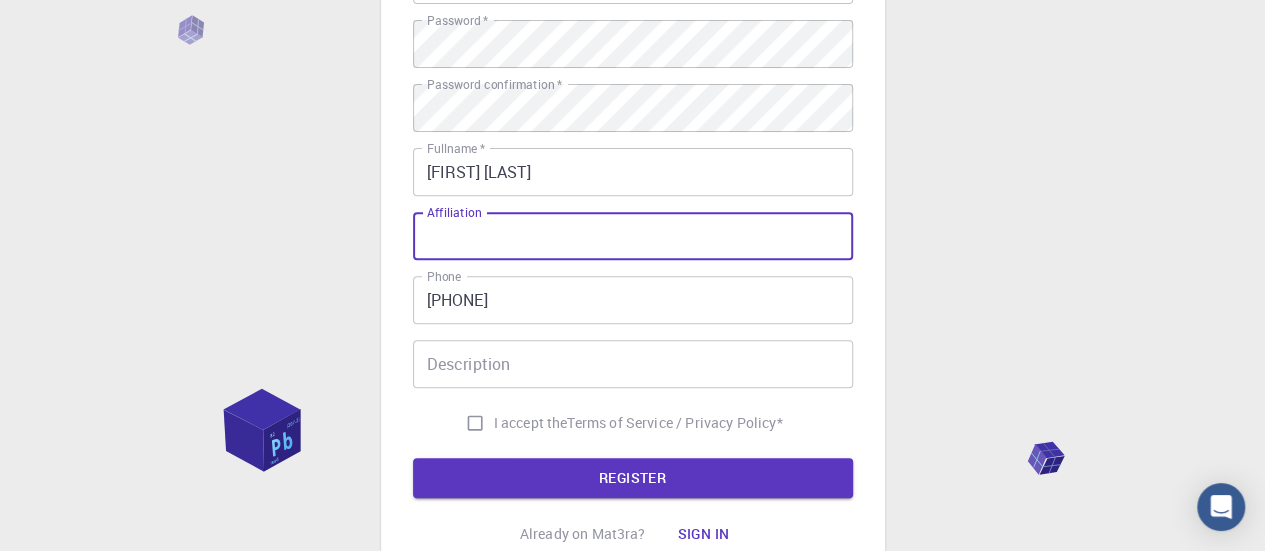 scroll, scrollTop: 400, scrollLeft: 0, axis: vertical 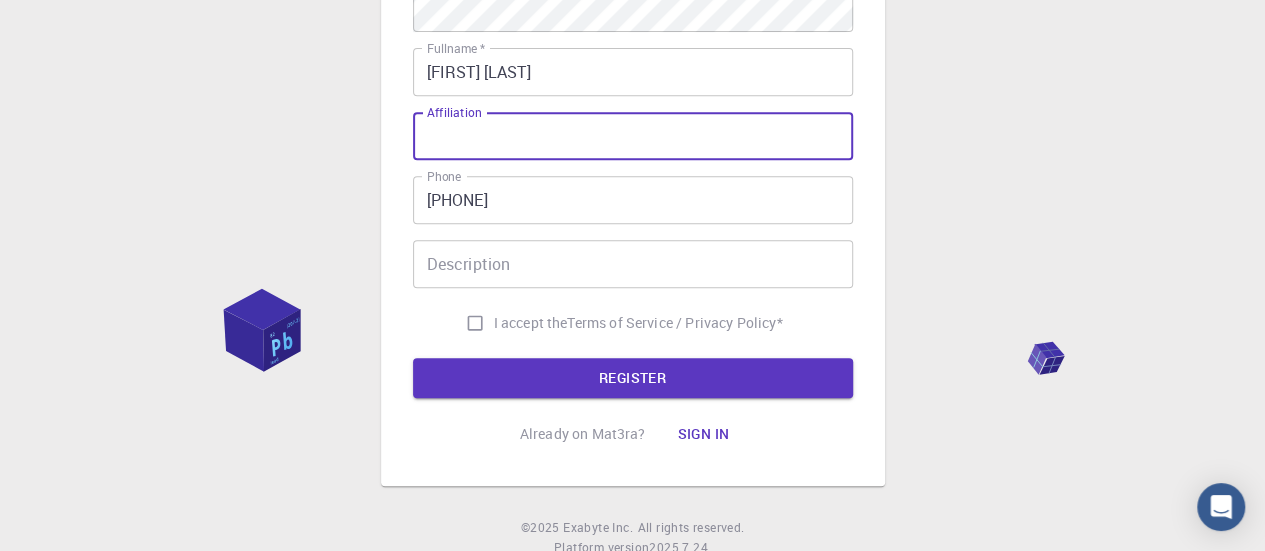 click on "I accept the  Terms of Service / Privacy Policy  *" at bounding box center [475, 323] 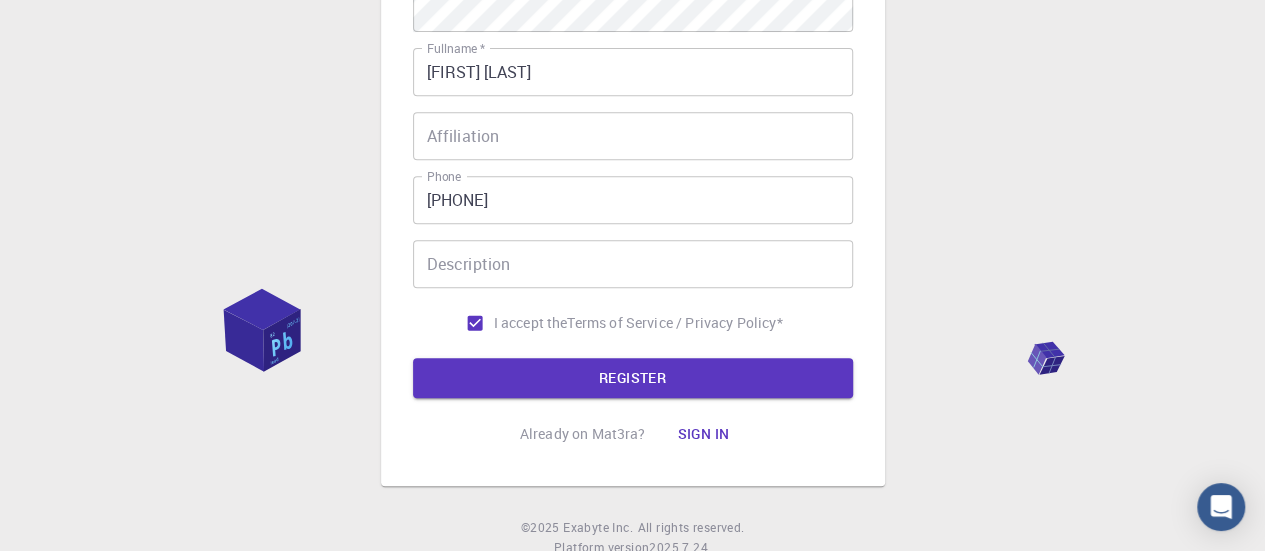 click on "REGISTER" at bounding box center [633, 378] 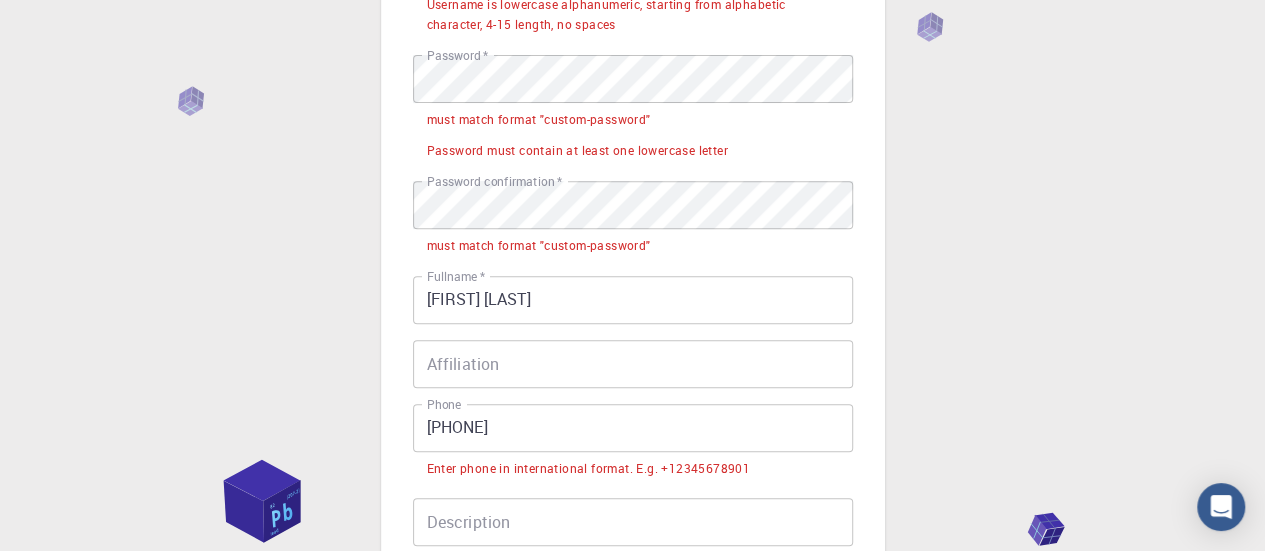 scroll, scrollTop: 212, scrollLeft: 0, axis: vertical 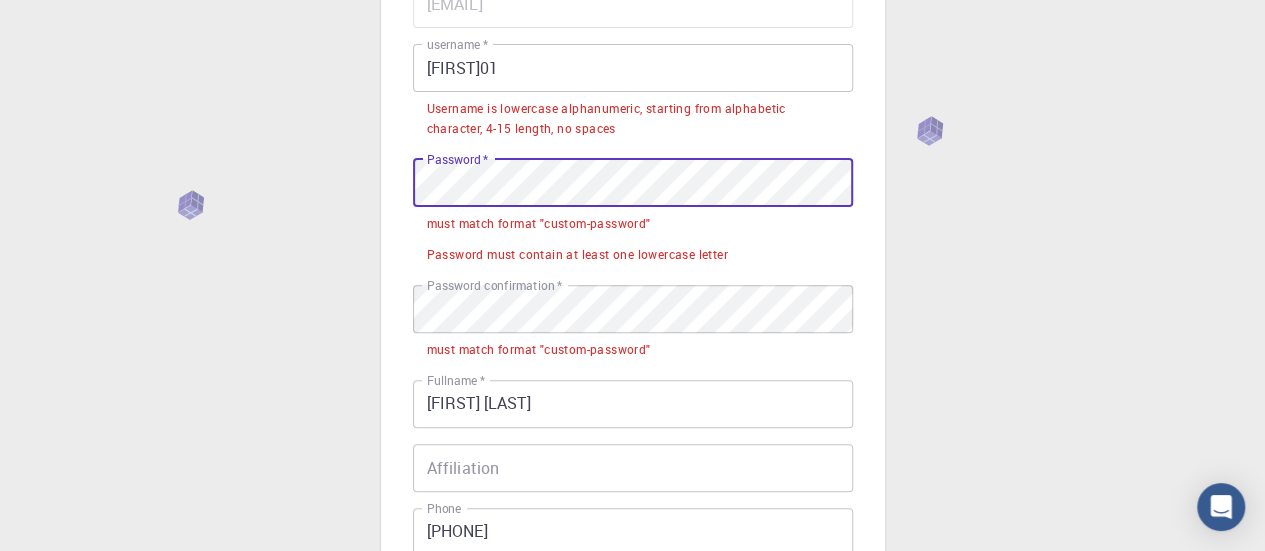 click on "Provide additional info Email   * [EMAIL] Email   * username   * [USERNAME] username   * Username is lowercase alphanumeric, starting from alphabetic character, 4-15 length, no spaces Password   * Password   * Password must contain at least one lowercase letter Password confirmation   * Password confirmation   * must match format "custom-password" Fullname   * [FIRST] [LAST] Fullname   * Affiliation Affiliation Phone [PHONE] Phone Enter phone in international format. E.g. +12345678901 Description Description I accept the Terms of Service / Privacy Policy * REGISTER Already on Mat3ra? Sign in" at bounding box center (633, 334) 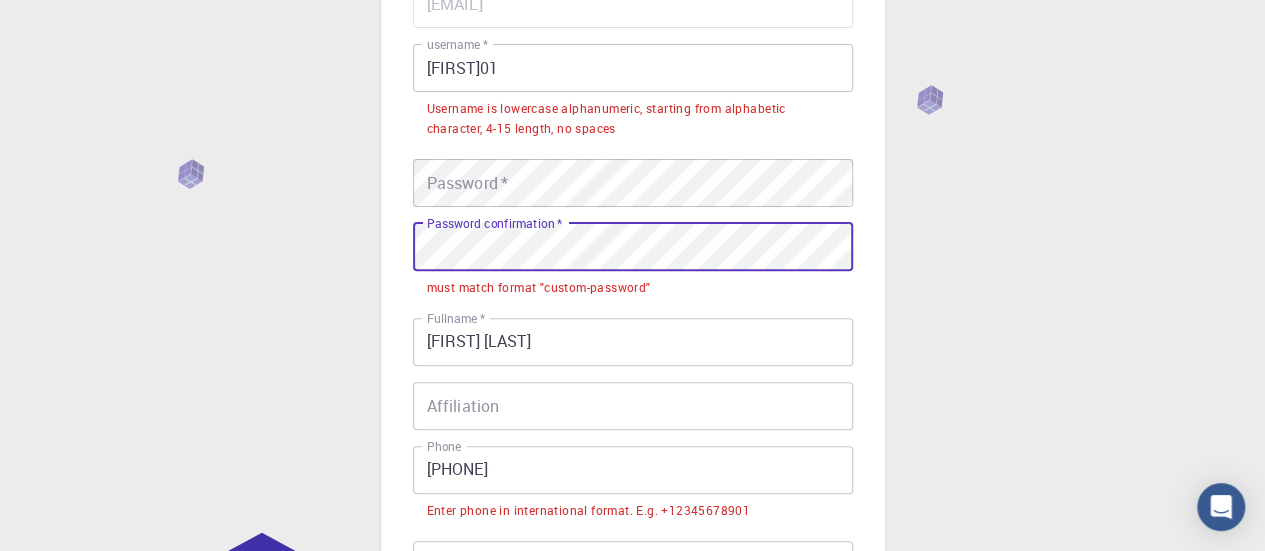 click on "Provide additional info Email   * [EMAIL] Email   * username   * [USERNAME] username   * Username is lowercase alphanumeric, starting from alphabetic character, 4-15 length, no spaces Password   * Password   * Password confirmation   * Password confirmation   * must match format "custom-password" Fullname   * [FIRST] [LAST] Fullname   * Affiliation Affiliation Phone [PHONE] Phone Enter phone in international format. E.g. +12345678901 Description Description I accept the Terms of Service / Privacy Policy * REGISTER Already on Mat3ra? Sign in © 2025 Exabyte Inc. All rights reserved. Platform version 2025.7.24 . Documentation Video Tutorials Terms of service Privacy statement" at bounding box center [632, 353] 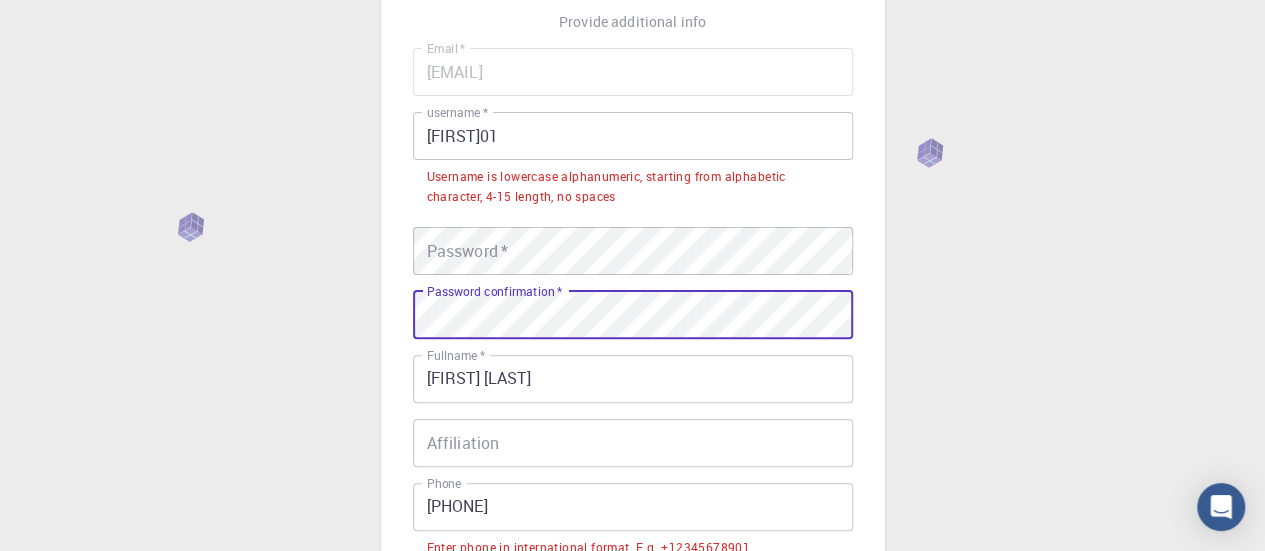 scroll, scrollTop: 112, scrollLeft: 0, axis: vertical 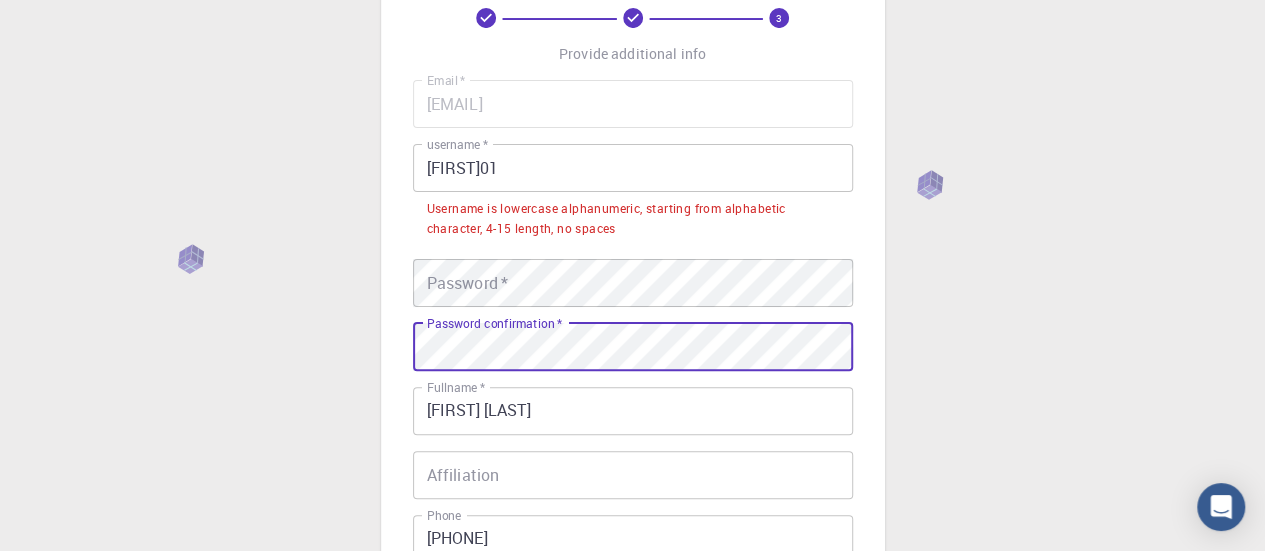 click on "[FIRST]01" at bounding box center (633, 168) 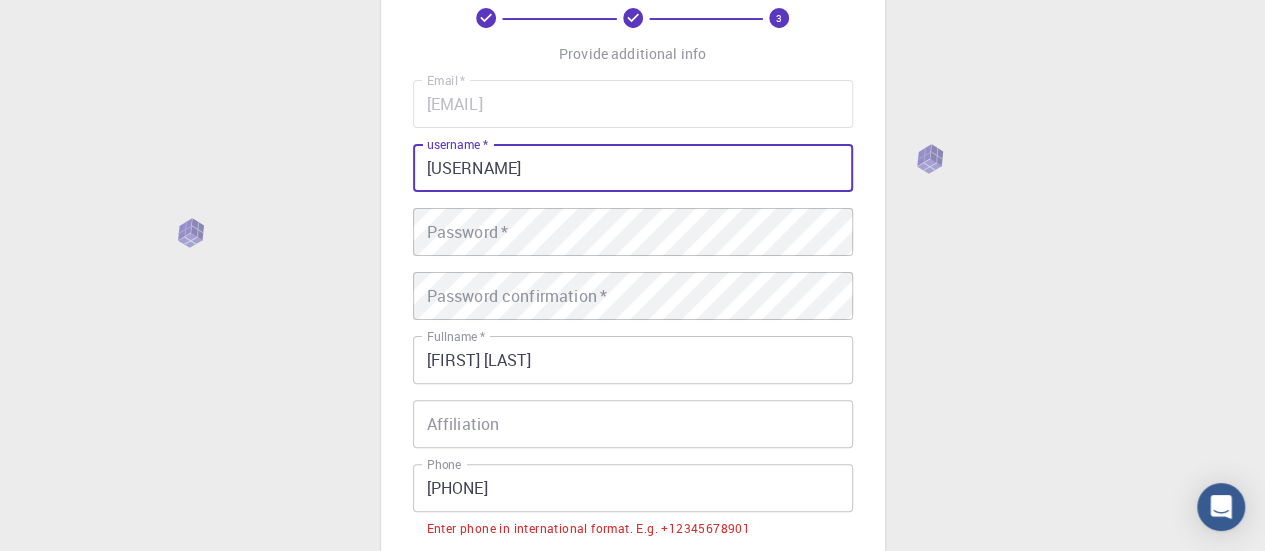 type on "[USERNAME]" 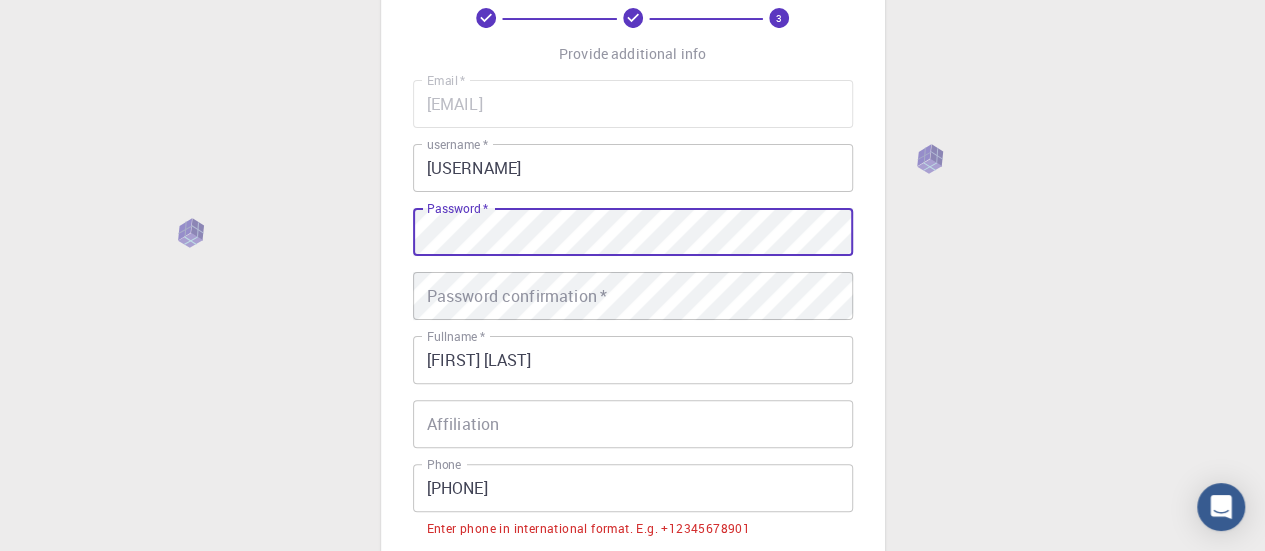 click on "Password confirmation   * Password confirmation   *" at bounding box center [633, 296] 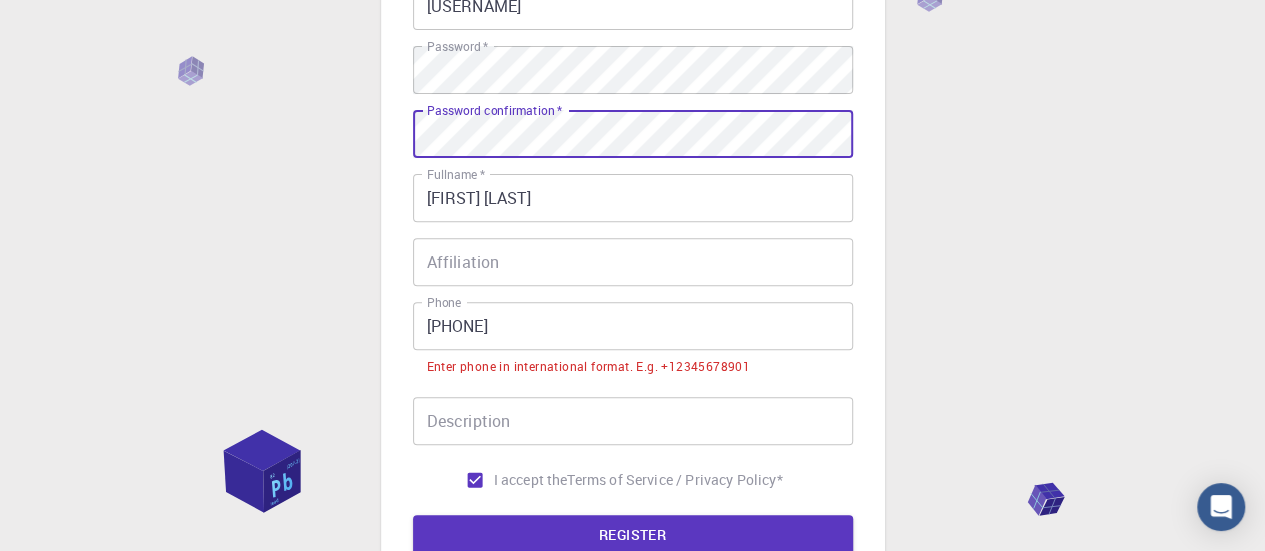 scroll, scrollTop: 312, scrollLeft: 0, axis: vertical 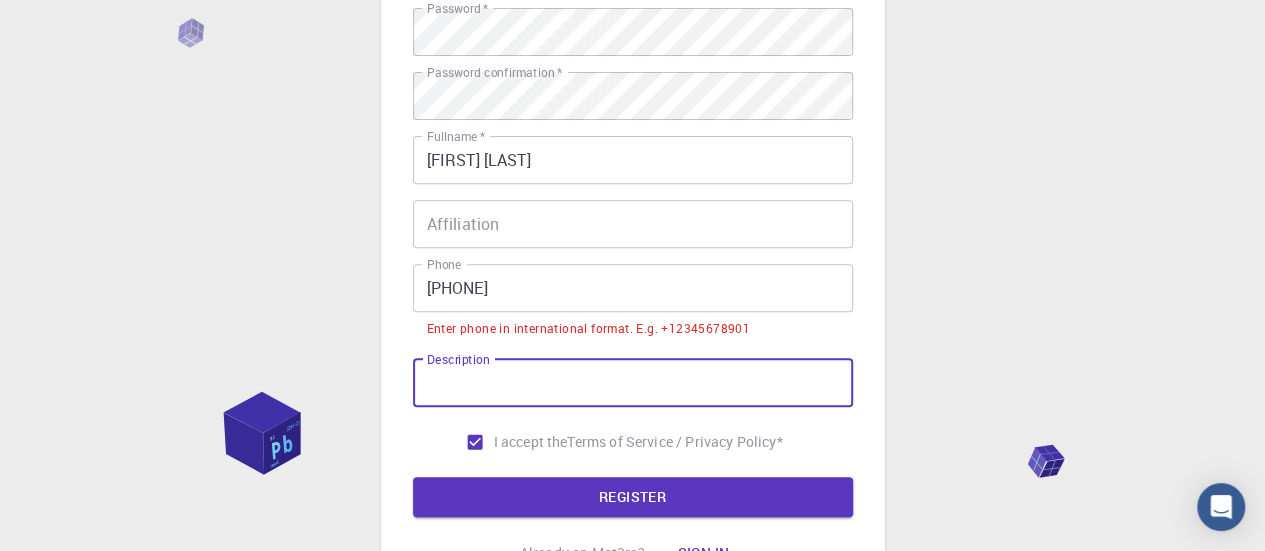 click on "Description" at bounding box center (633, 383) 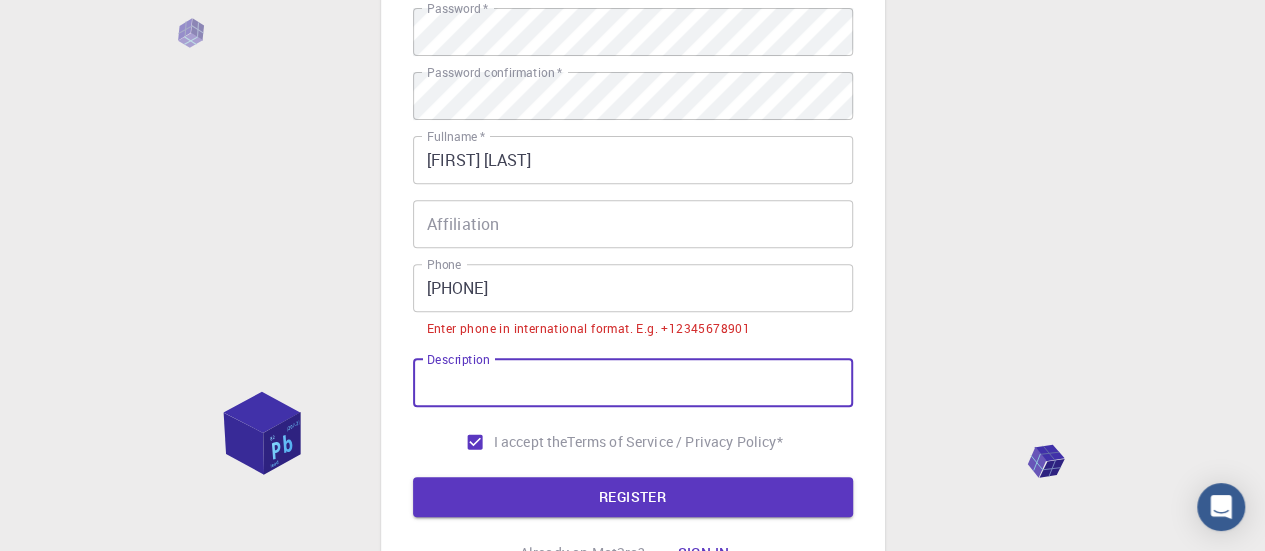 click on "[PHONE]" at bounding box center (633, 288) 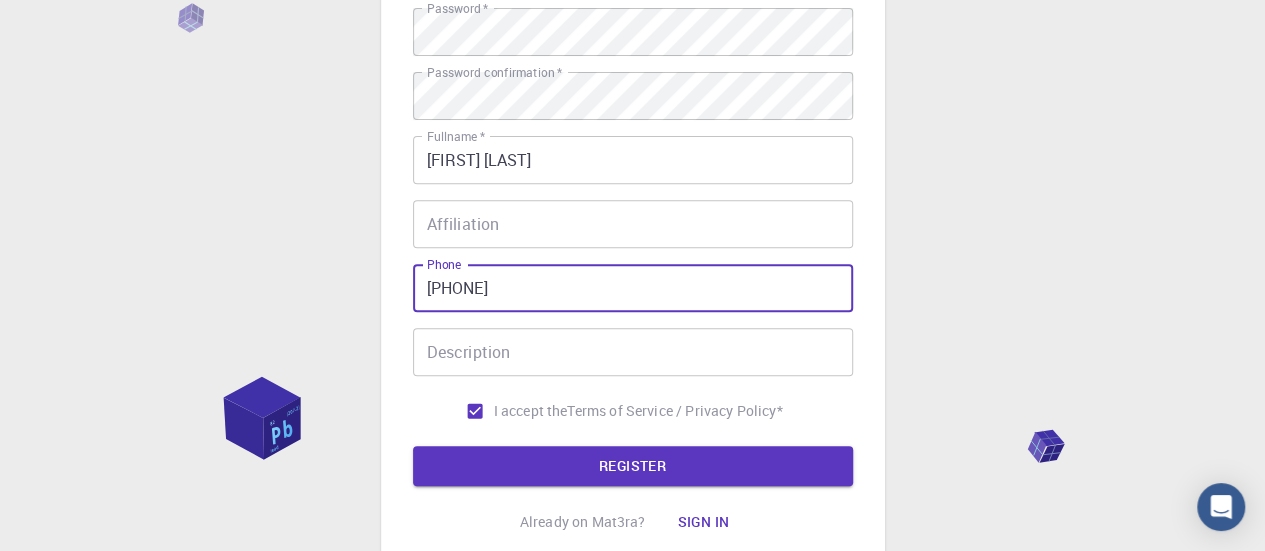 type on "[PHONE]" 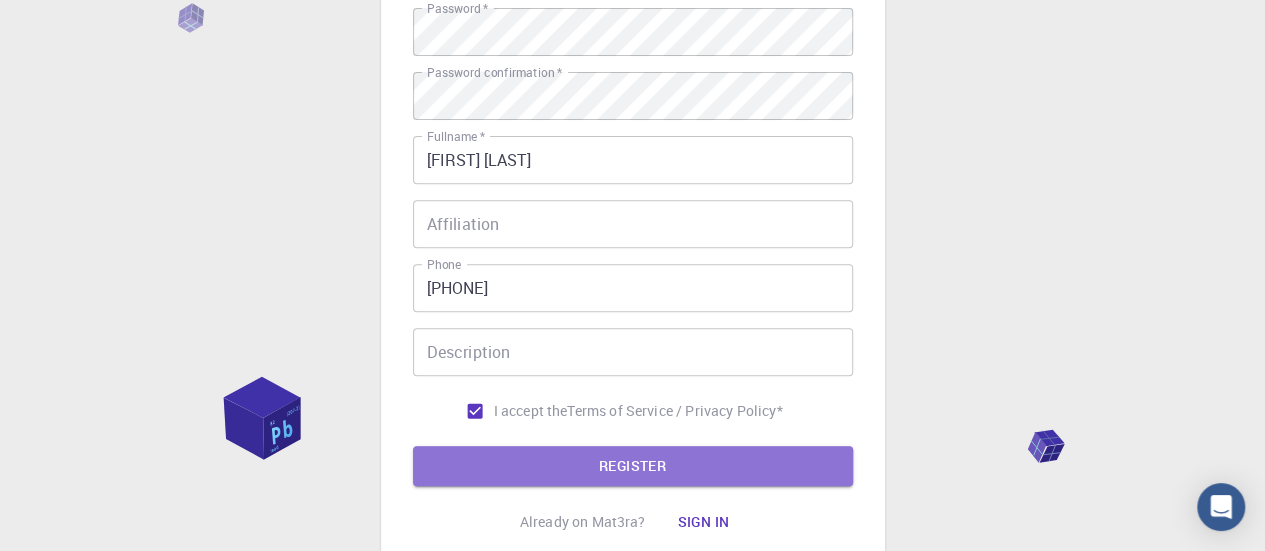 click on "REGISTER" at bounding box center [633, 466] 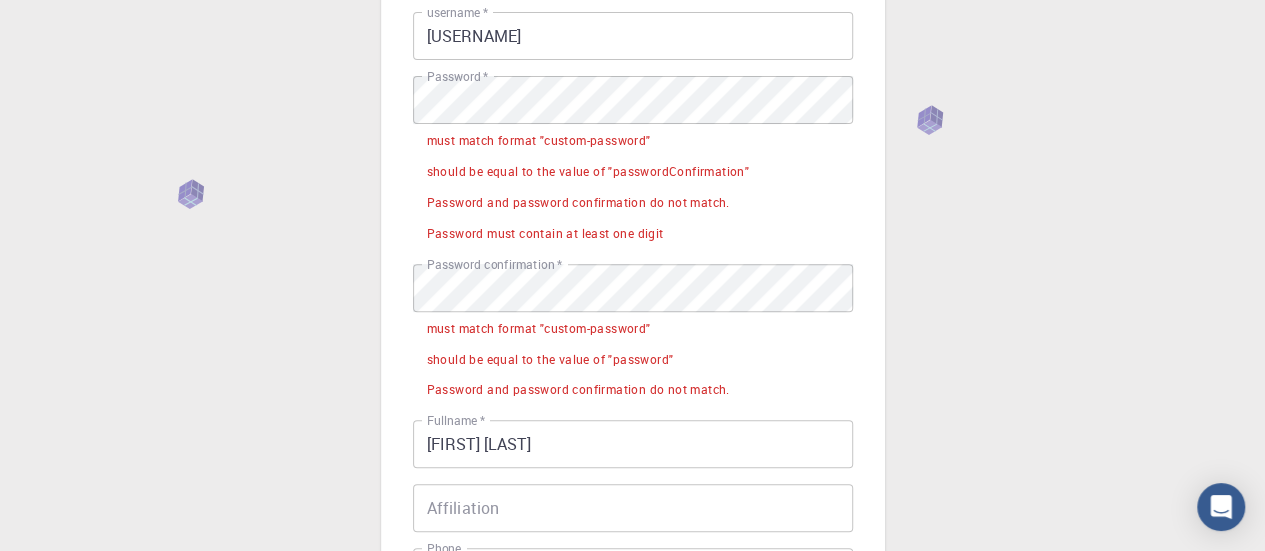 scroll, scrollTop: 212, scrollLeft: 0, axis: vertical 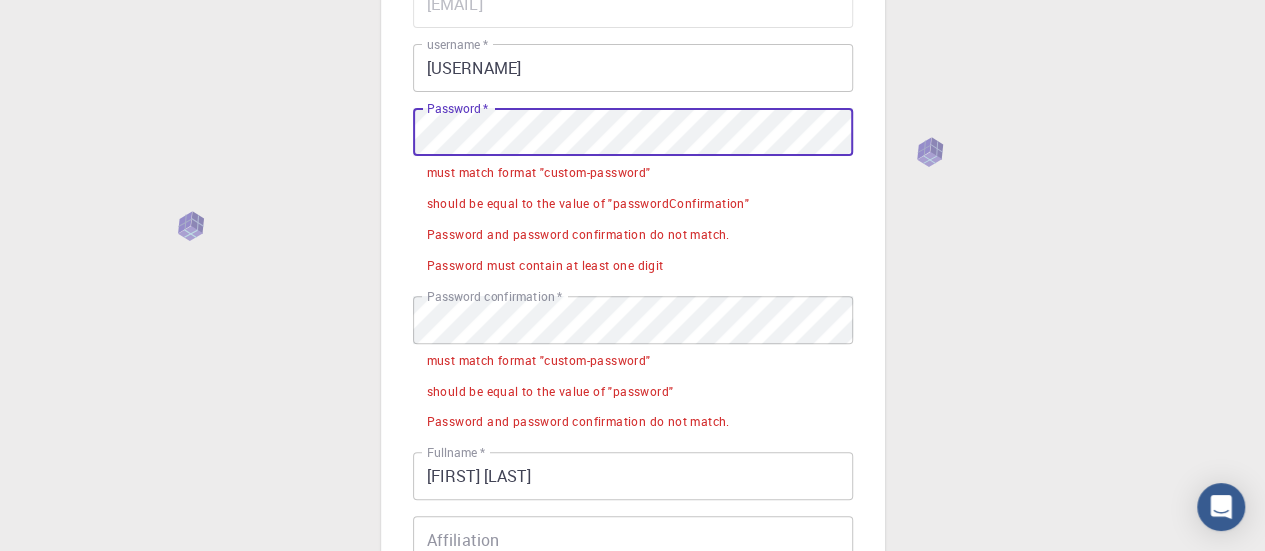 click on "Provide additional info Email   * [EMAIL] Email   * username   * [USERNAME] username   * Password   * Password   * must match format "custom-password" should be equal to the value of "password" Password and password confirmation do not match. Password must contain at least one digit Password confirmation   * Password confirmation   * must match format "custom-password" should be equal to the value of "password" Password and password confirmation do not match. Fullname   * [FIRST] [LAST] Fullname   * Affiliation Affiliation Phone [PHONE] Phone Description Description I accept the Terms of Service / Privacy Policy * REGISTER Already on Mat3ra? Sign in" at bounding box center (633, 355) 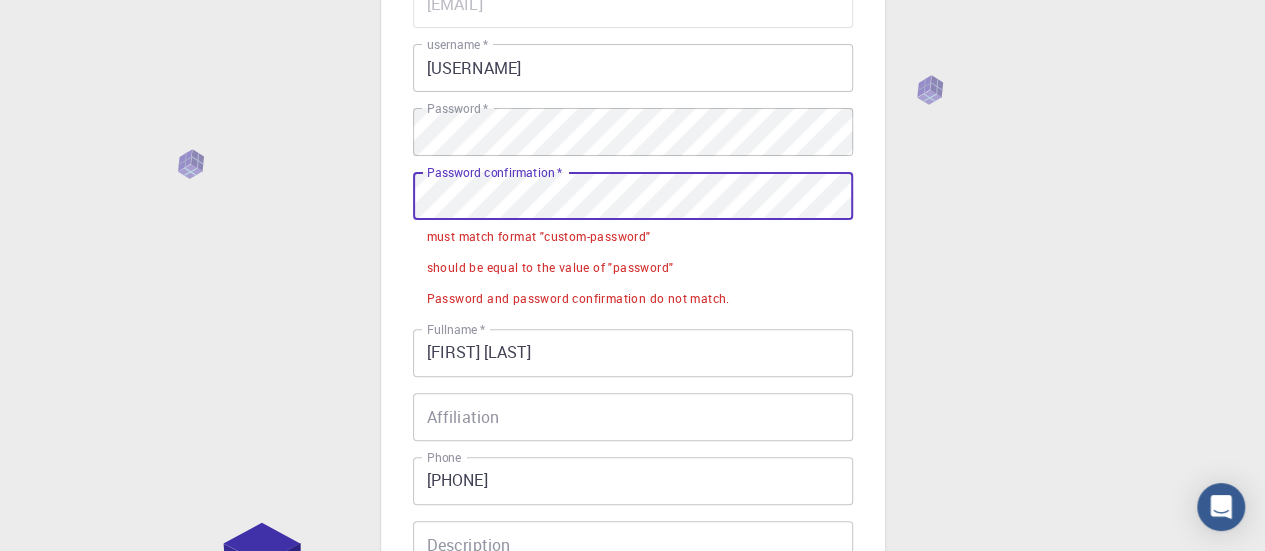 click on "Provide additional info Email   * [EMAIL] Email   * username   * [USERNAME] username   * Password   * Password   * Password confirmation   * Password confirmation   * must match format "custom-password" should be equal to the value of "password" Password and password confirmation do not match. Fullname   * [FIRST] [LAST] Fullname   * Affiliation Affiliation Phone [PHONE] Phone Description Description I accept the Terms of Service / Privacy Policy * REGISTER Already on Mat3ra? Sign in © 2025 Exabyte Inc. All rights reserved. Platform version 2025.7.24 . Documentation Video Tutorials Terms of service Privacy statement" at bounding box center (632, 343) 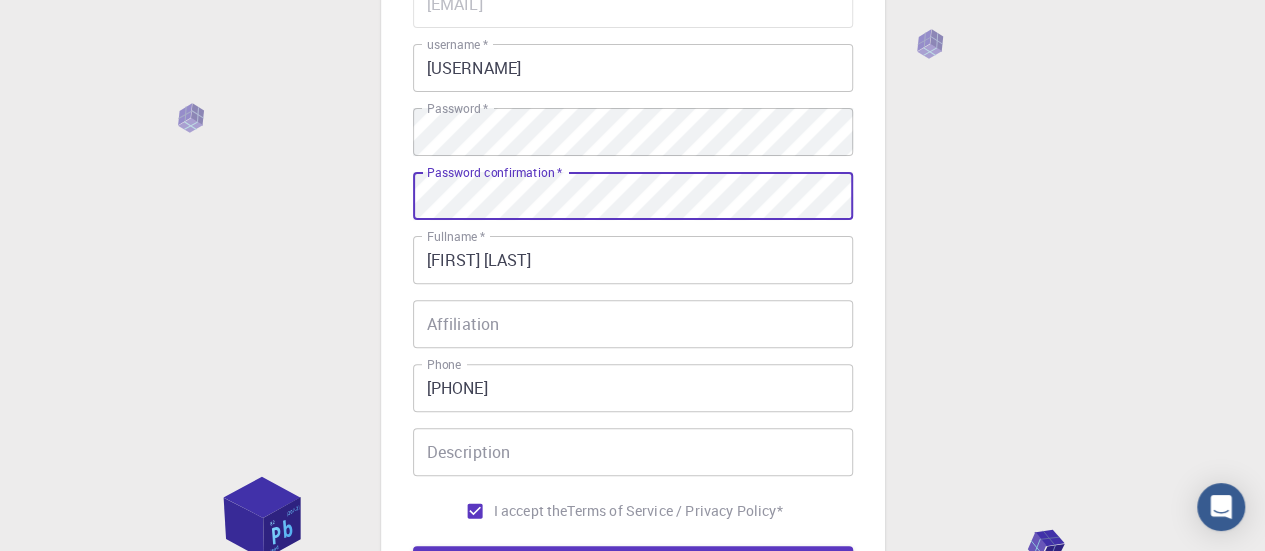 click on "REGISTER" at bounding box center (633, 566) 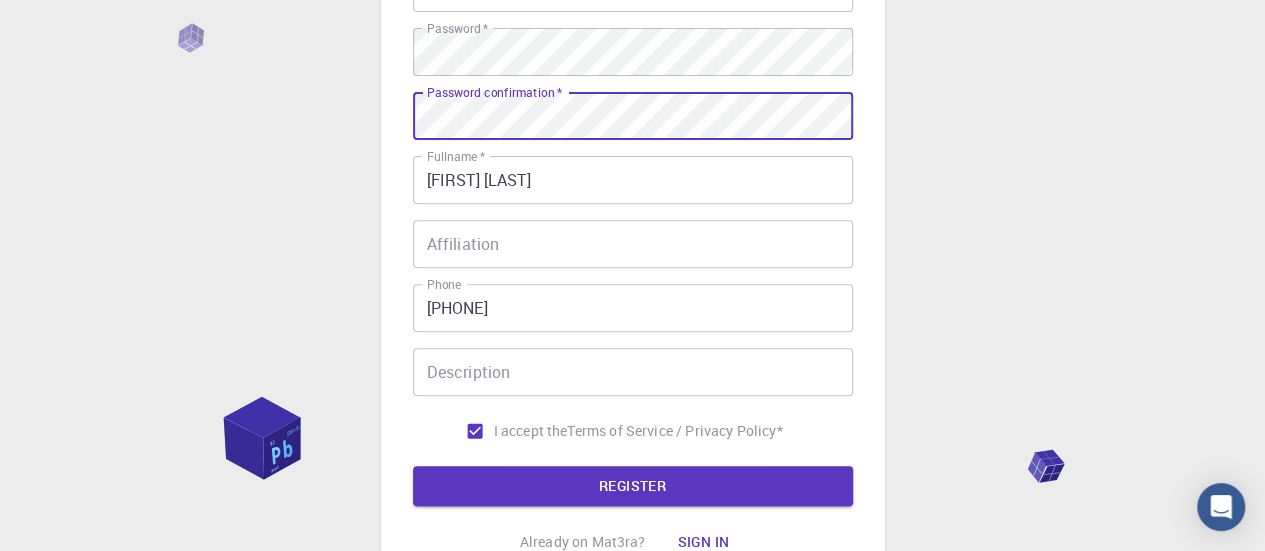 scroll, scrollTop: 400, scrollLeft: 0, axis: vertical 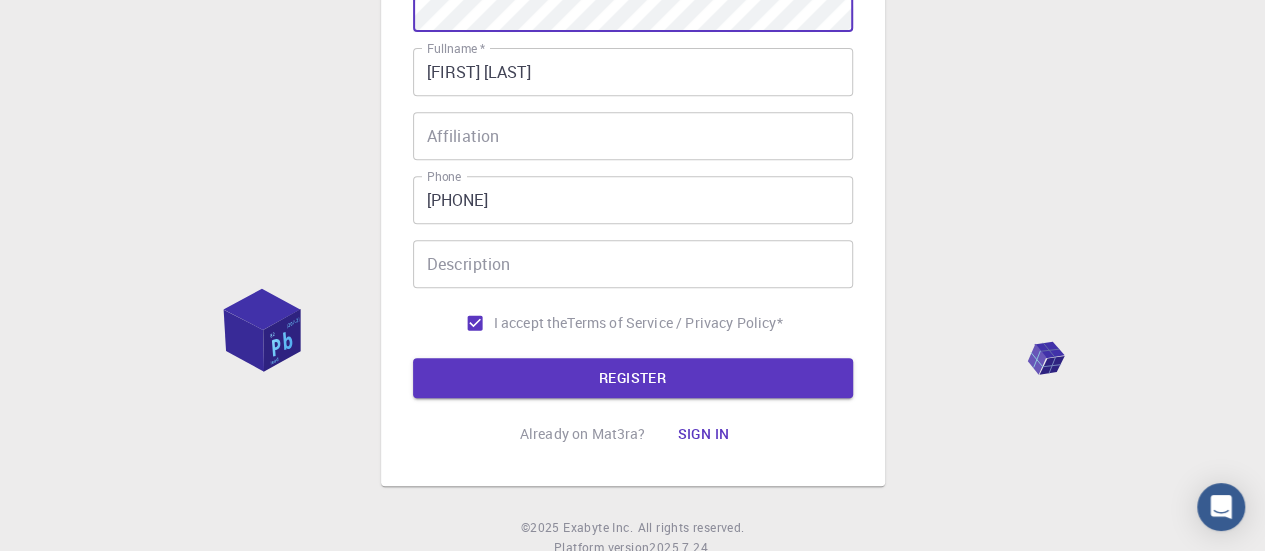 click on "REGISTER" at bounding box center [633, 378] 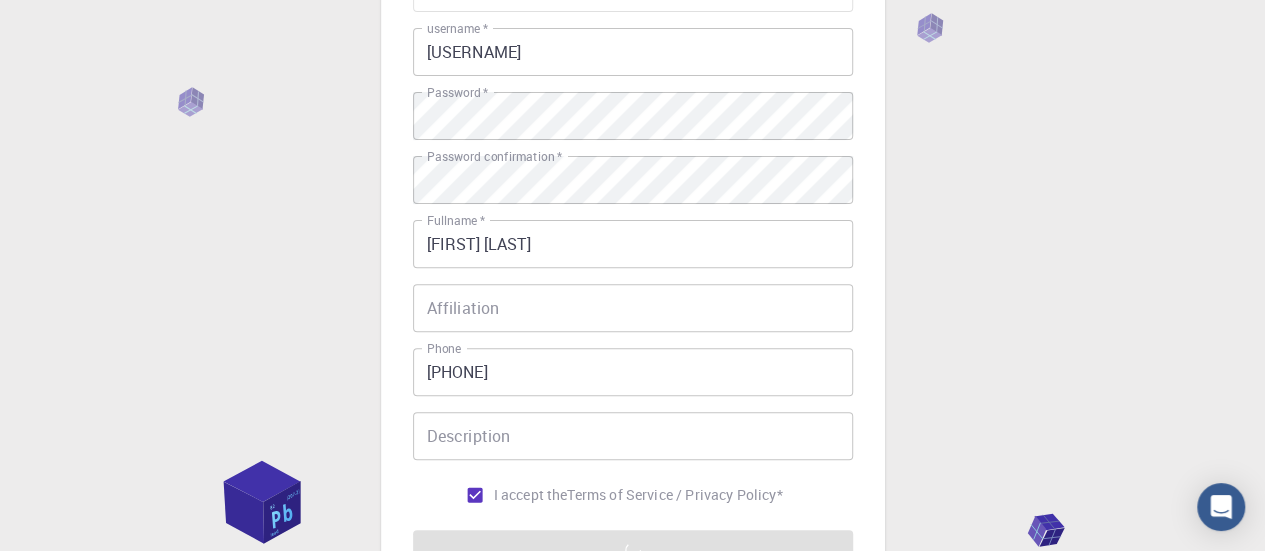 scroll, scrollTop: 100, scrollLeft: 0, axis: vertical 